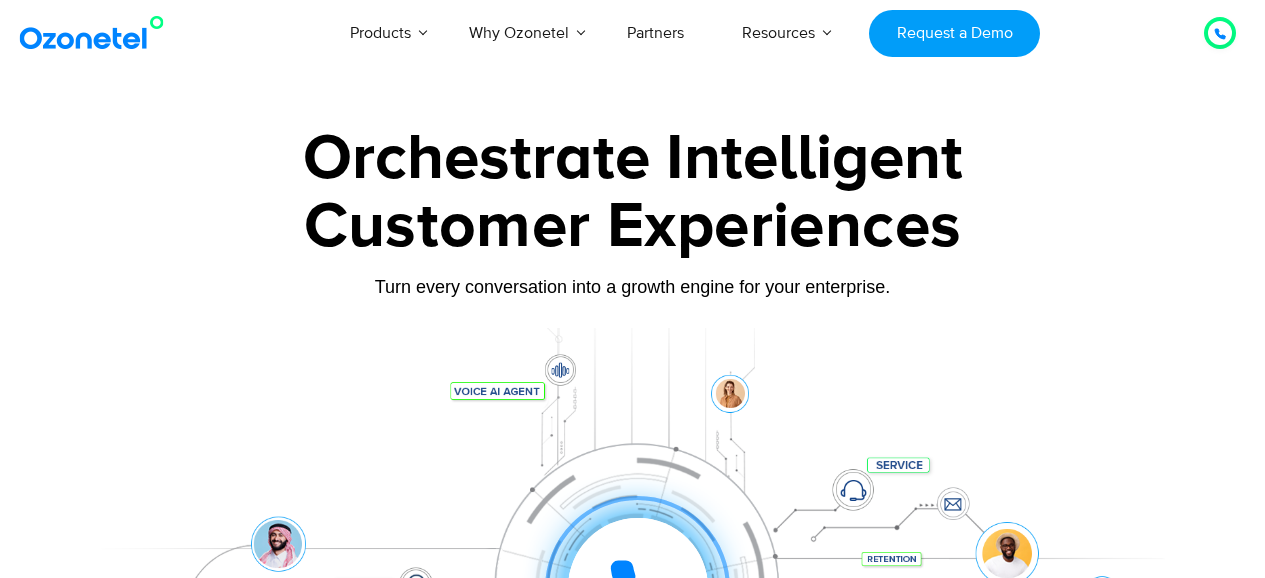 scroll, scrollTop: 0, scrollLeft: 0, axis: both 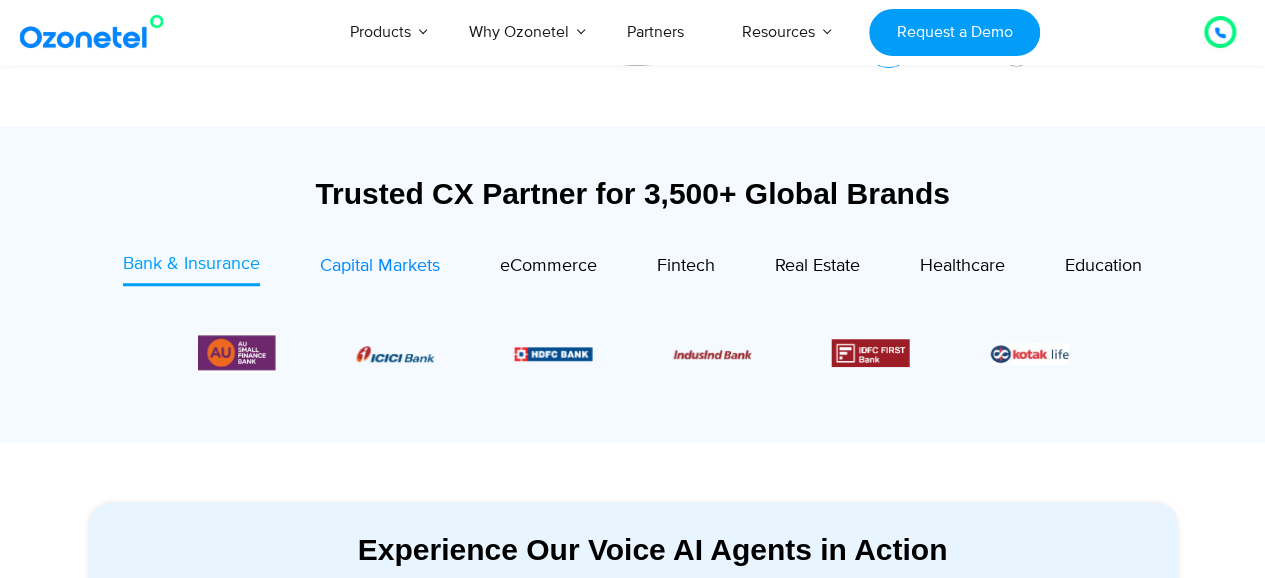 click on "Capital Markets" at bounding box center (380, 266) 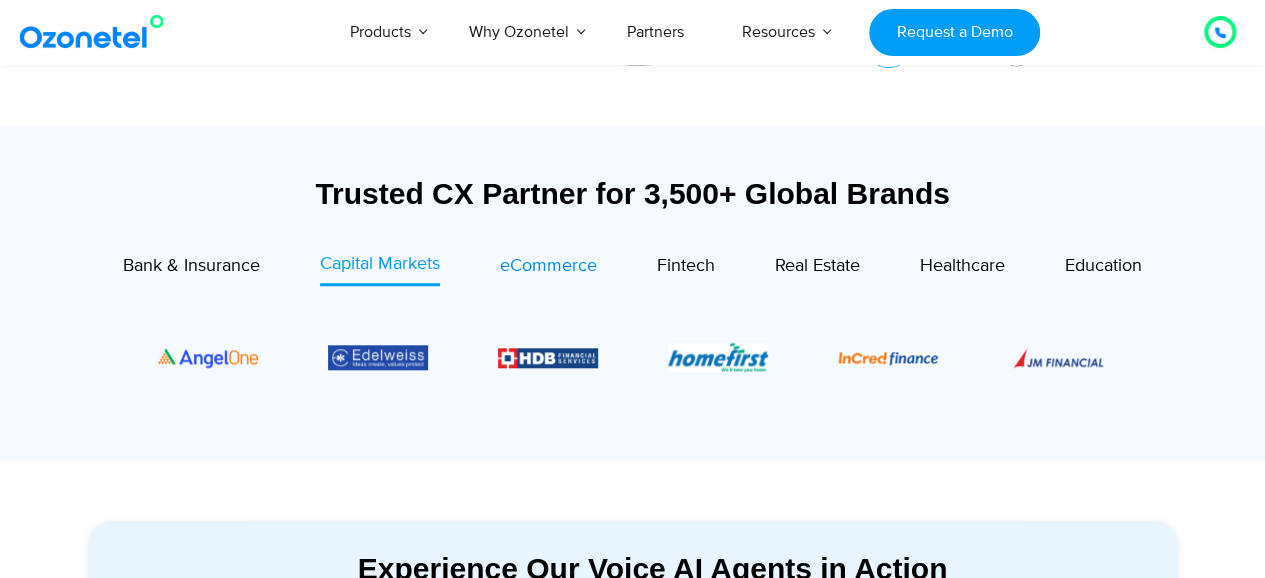 click on "eCommerce" at bounding box center [548, 266] 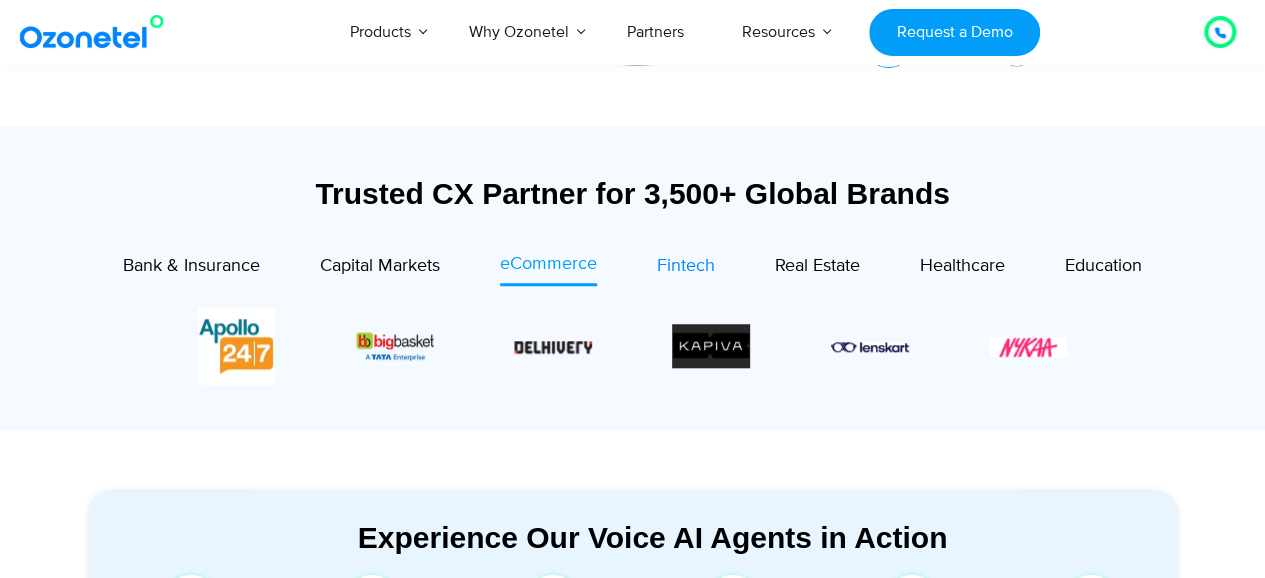 click on "Fintech" at bounding box center [686, 266] 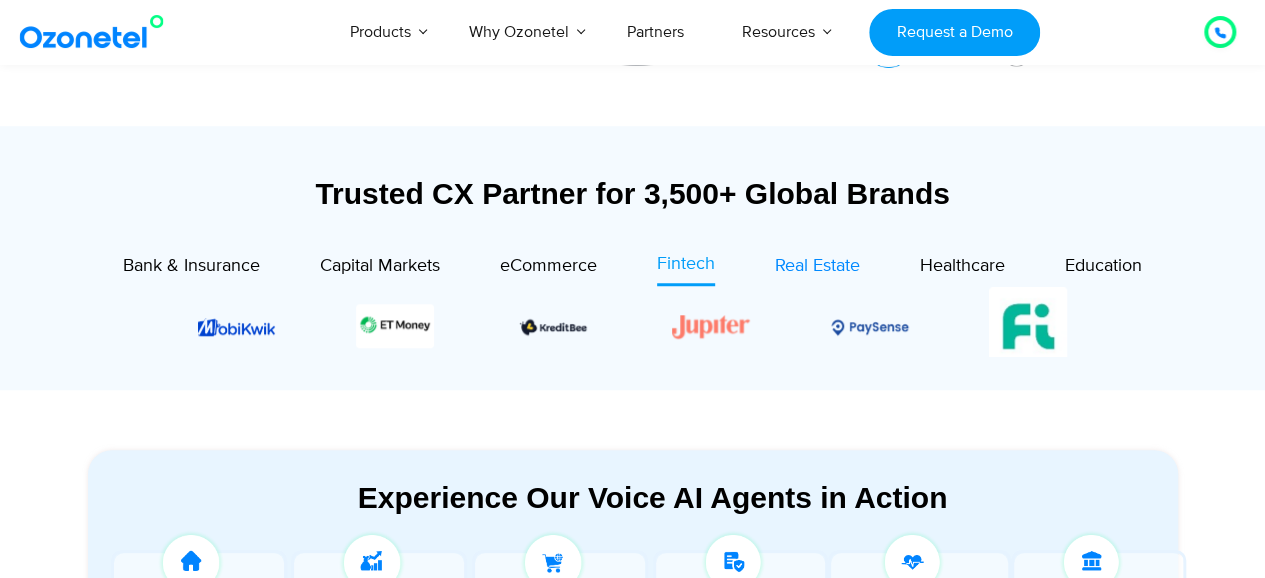 click on "Real Estate" at bounding box center [817, 266] 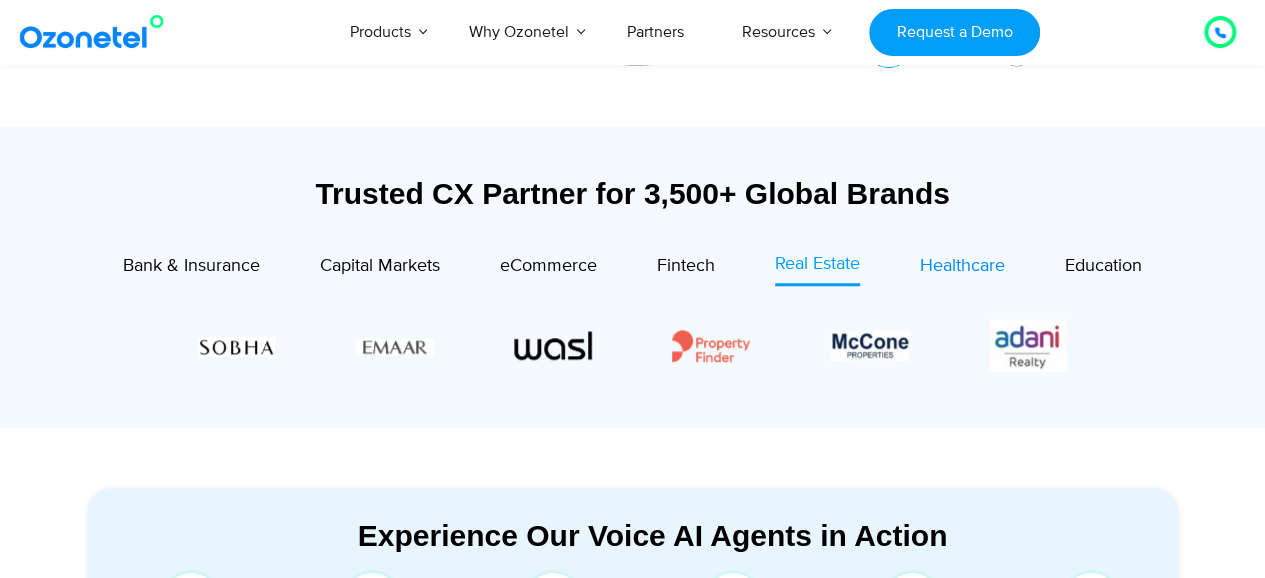 click on "Healthcare" at bounding box center [962, 266] 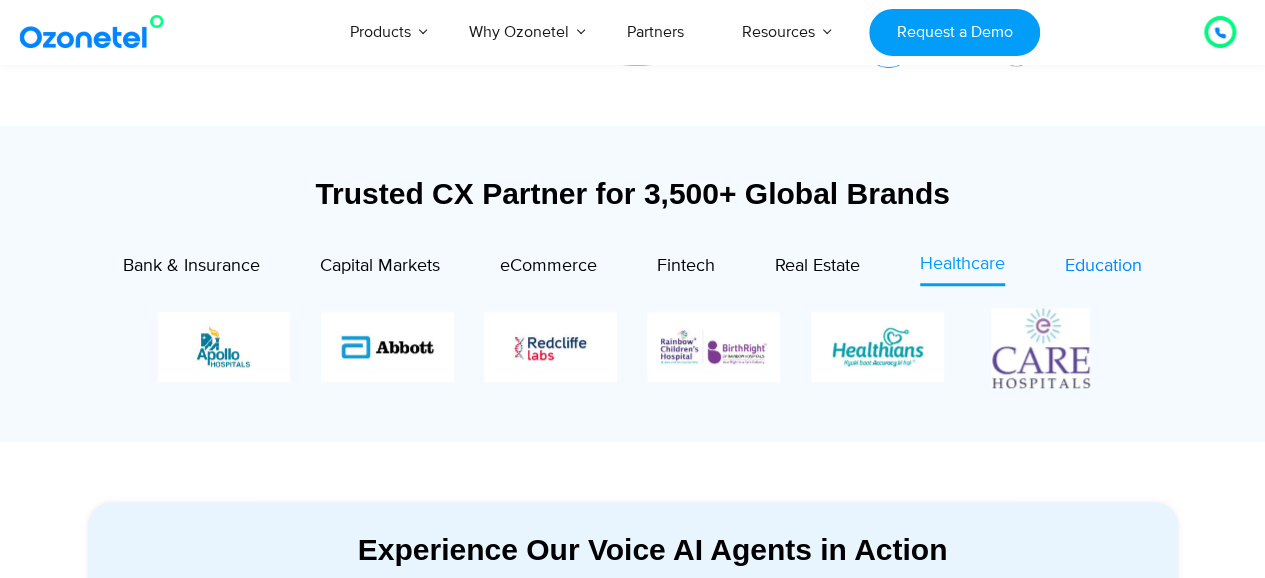 click on "Education" at bounding box center [1103, 266] 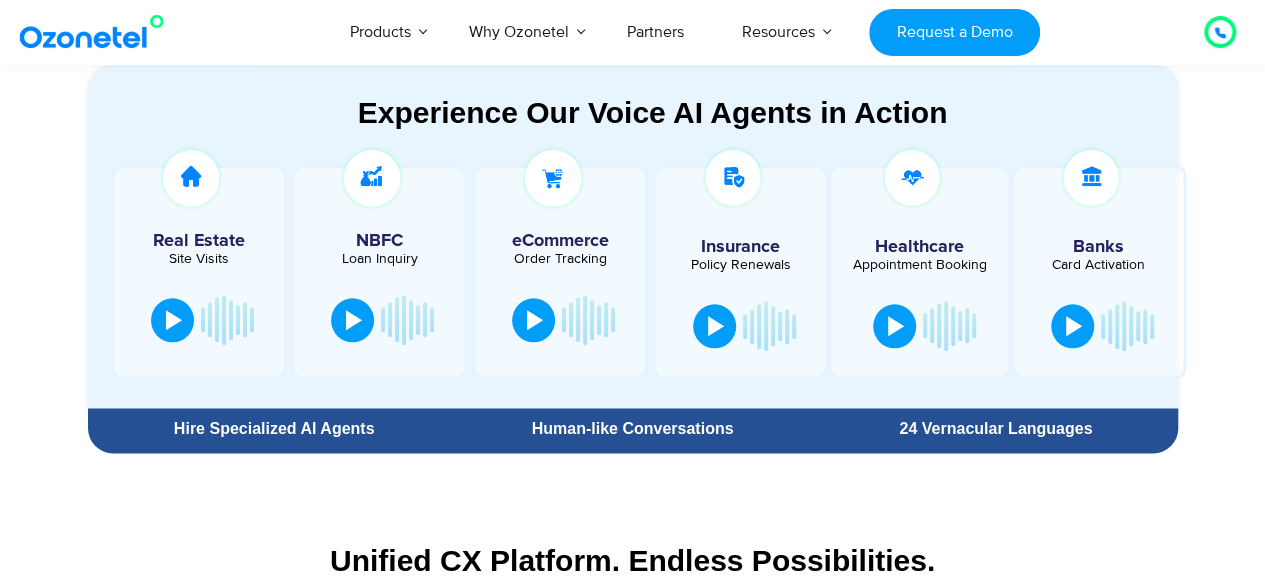 scroll, scrollTop: 1043, scrollLeft: 0, axis: vertical 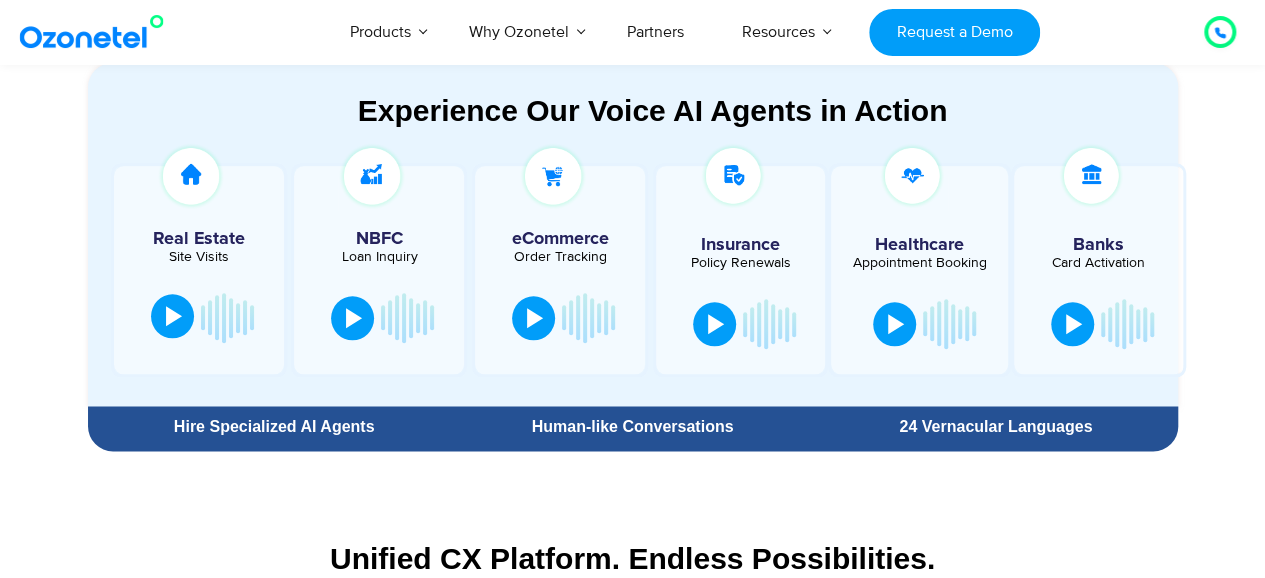 click at bounding box center [174, 316] 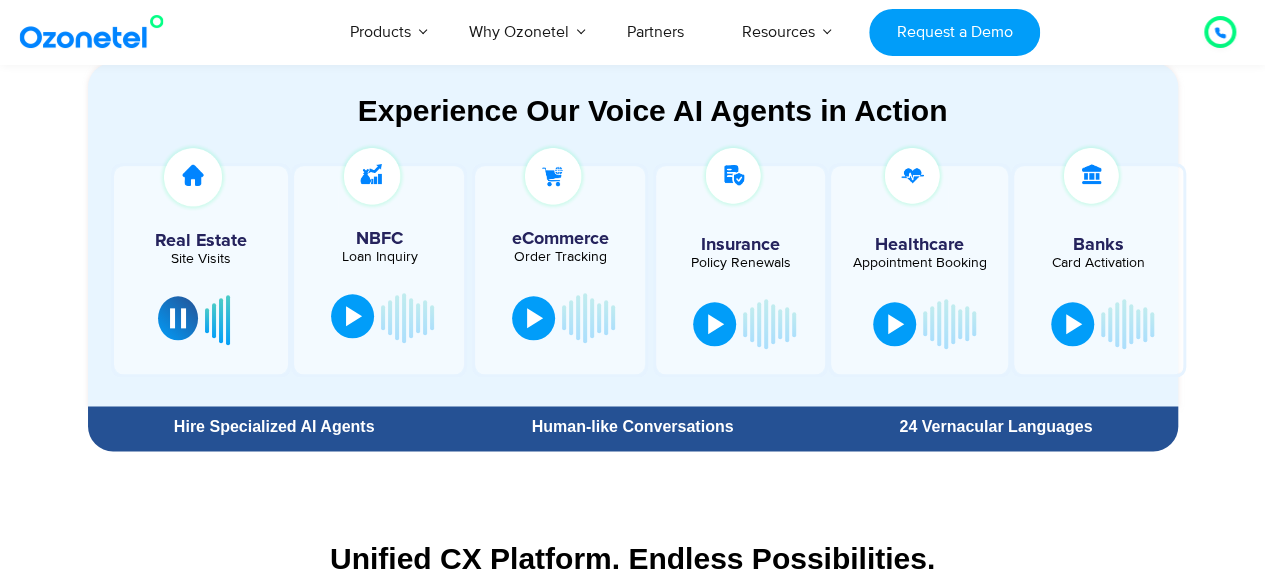 click at bounding box center [354, 316] 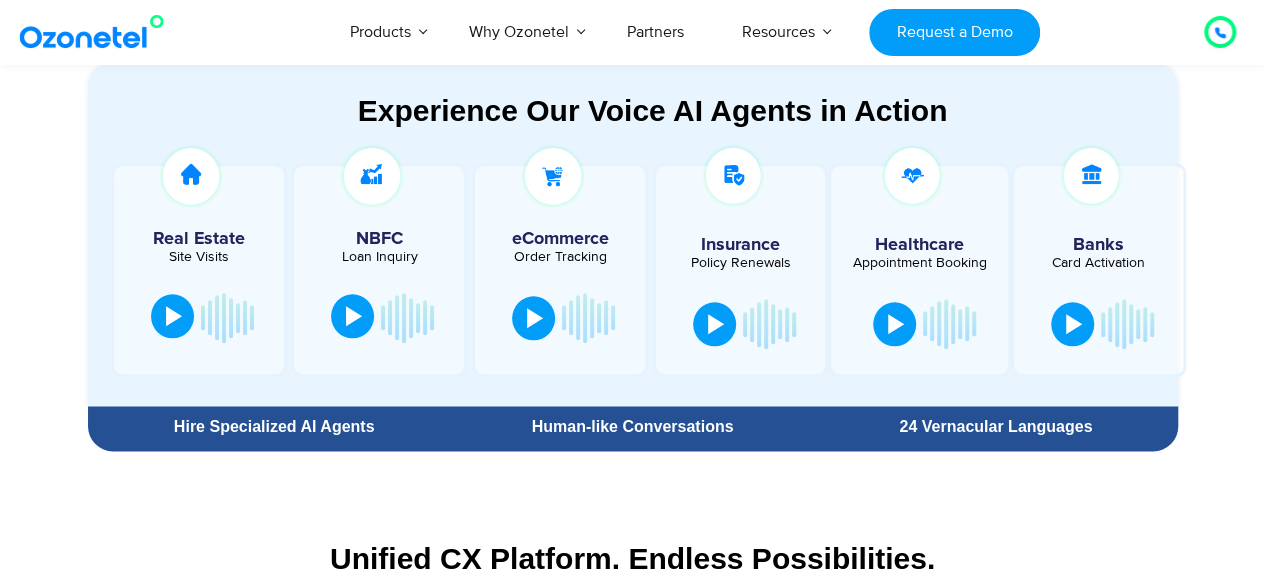 click at bounding box center [354, 316] 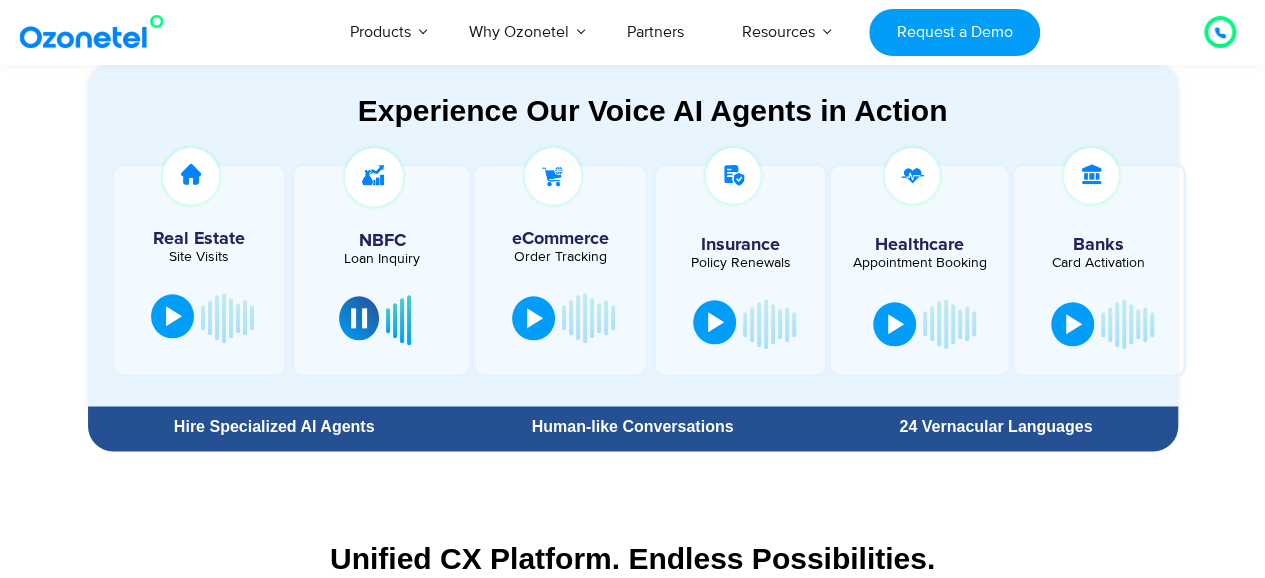 click at bounding box center [716, 322] 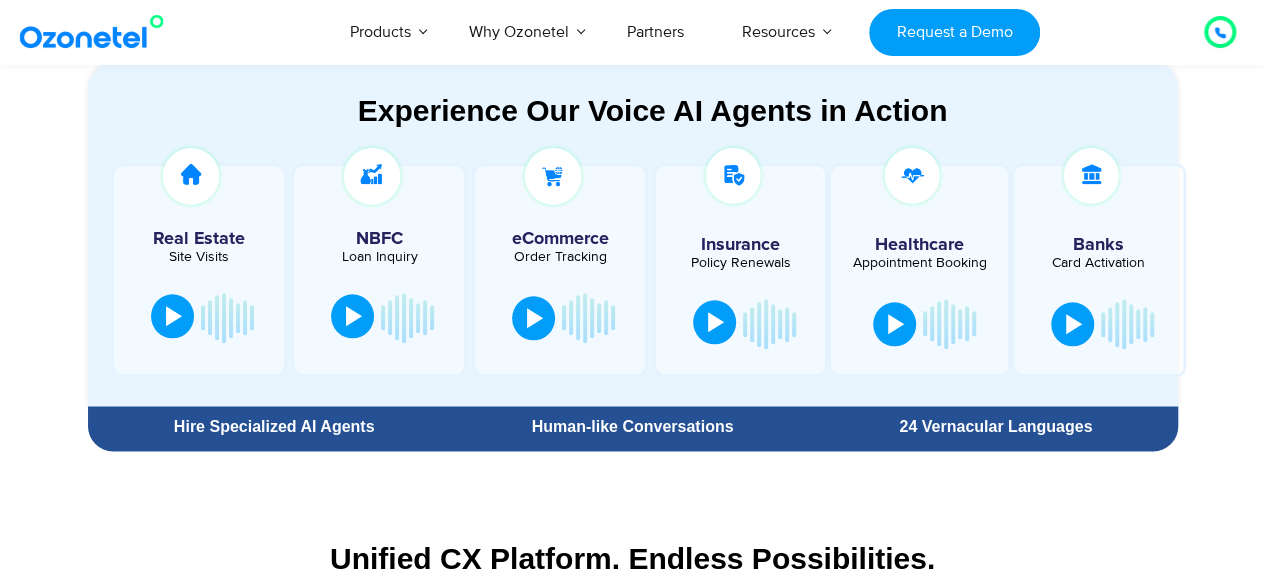 click at bounding box center (716, 322) 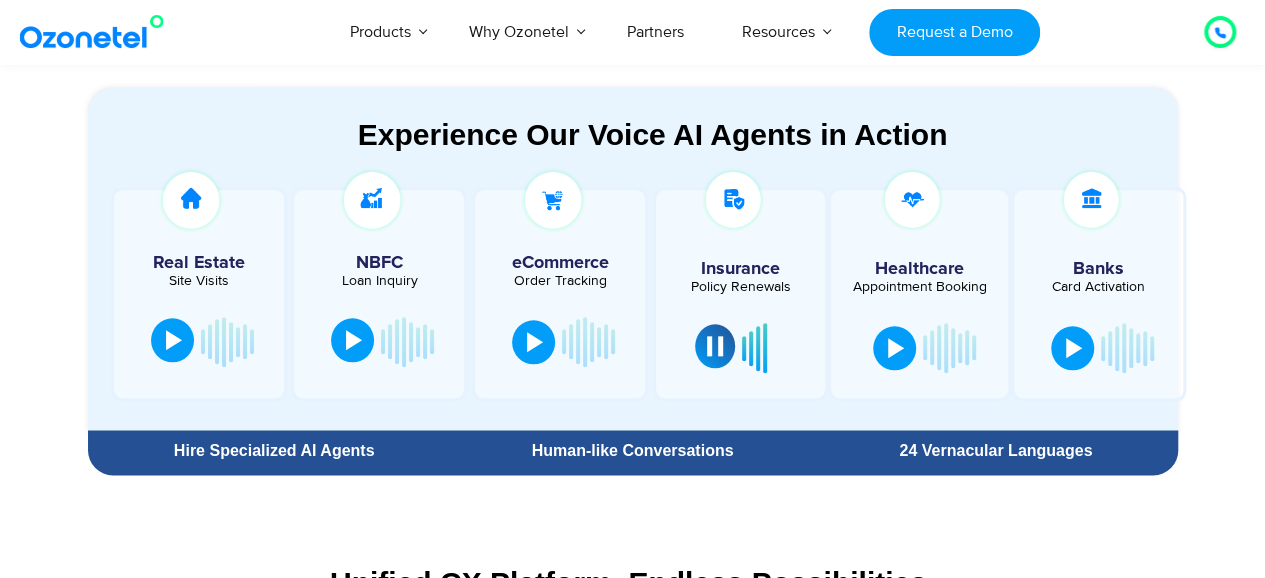 scroll, scrollTop: 1018, scrollLeft: 0, axis: vertical 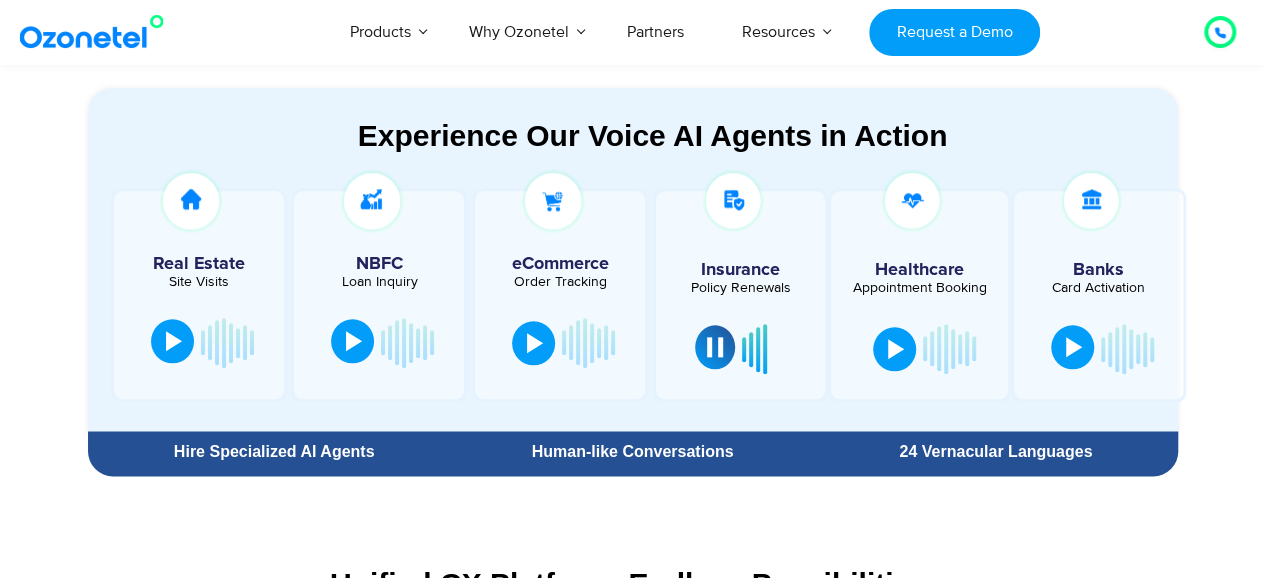 click at bounding box center [1074, 347] 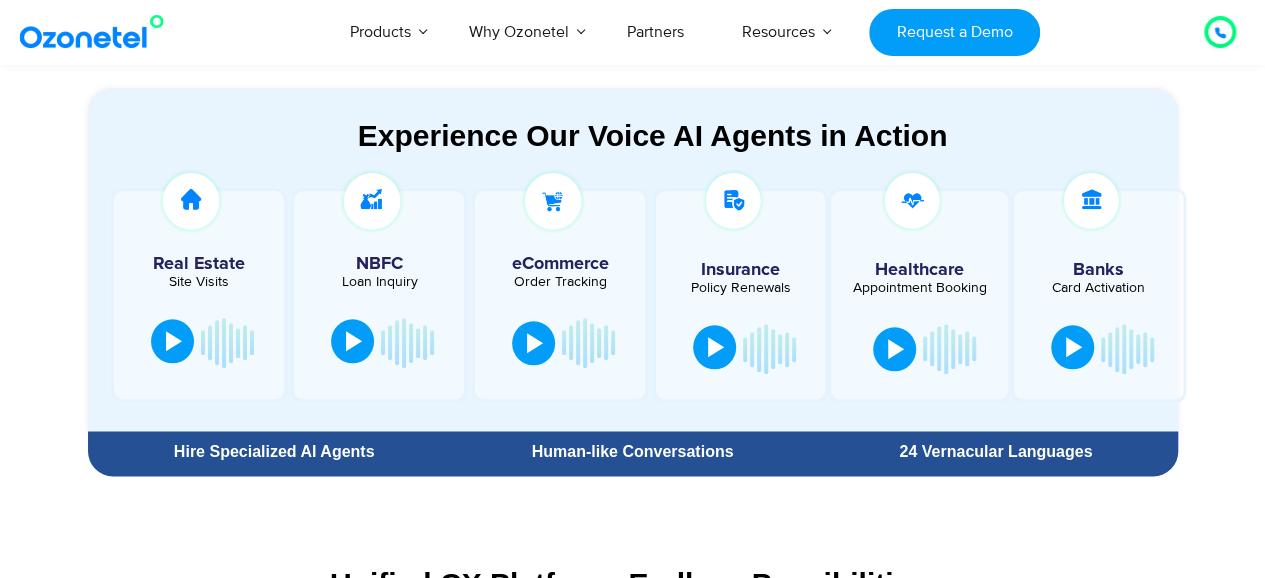 click at bounding box center (1074, 347) 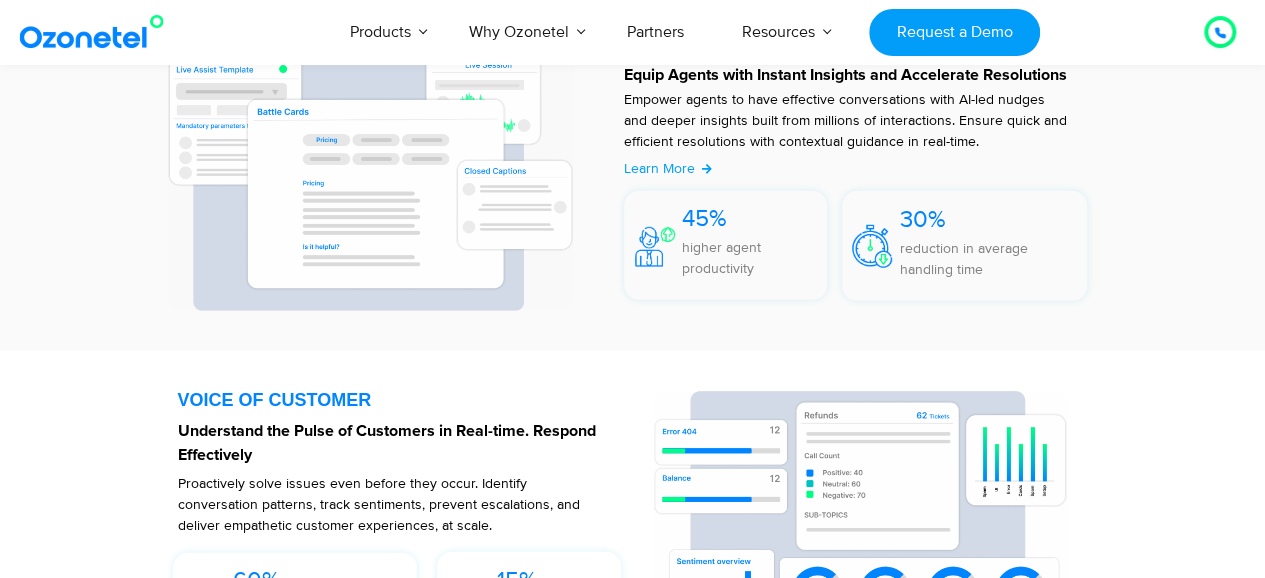 scroll, scrollTop: 2672, scrollLeft: 0, axis: vertical 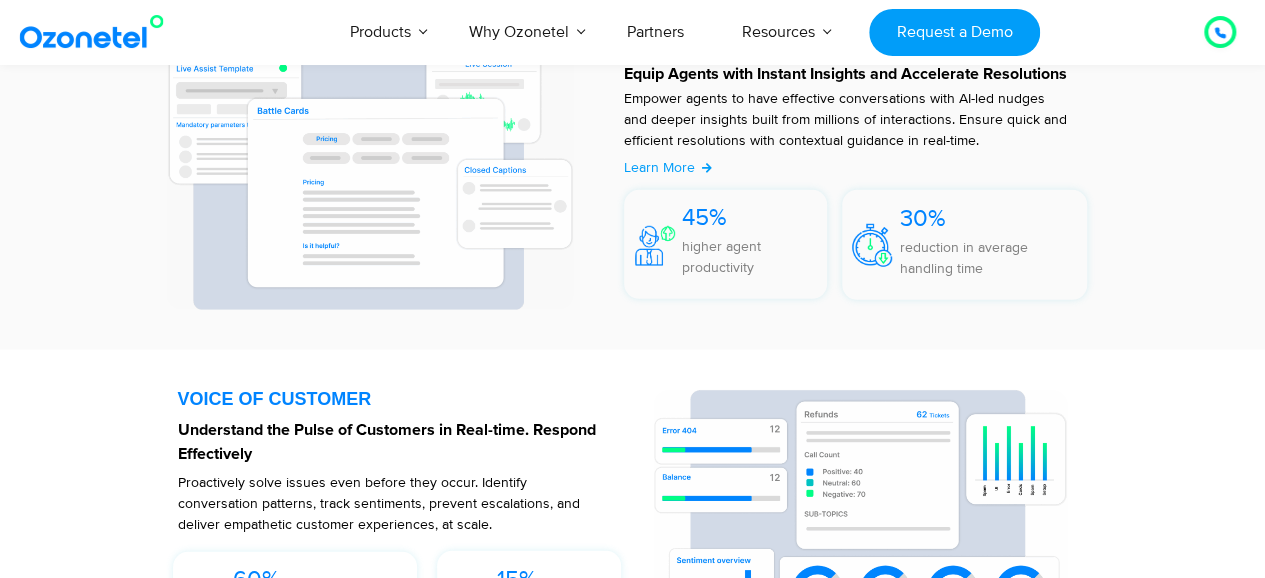 click 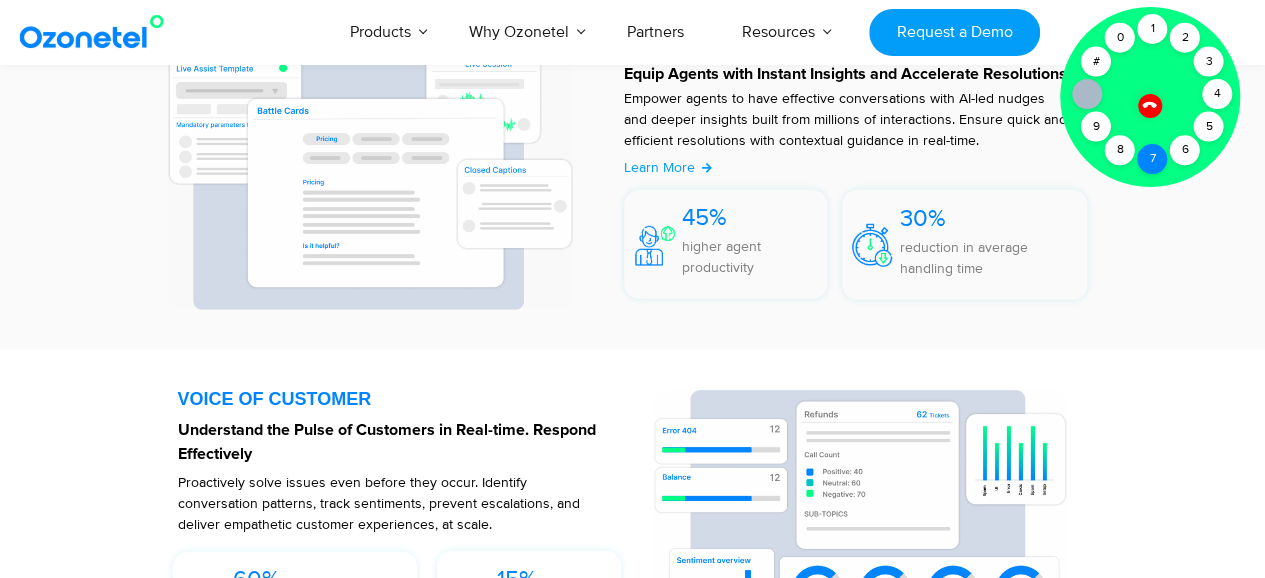 click on "7" at bounding box center (1152, 159) 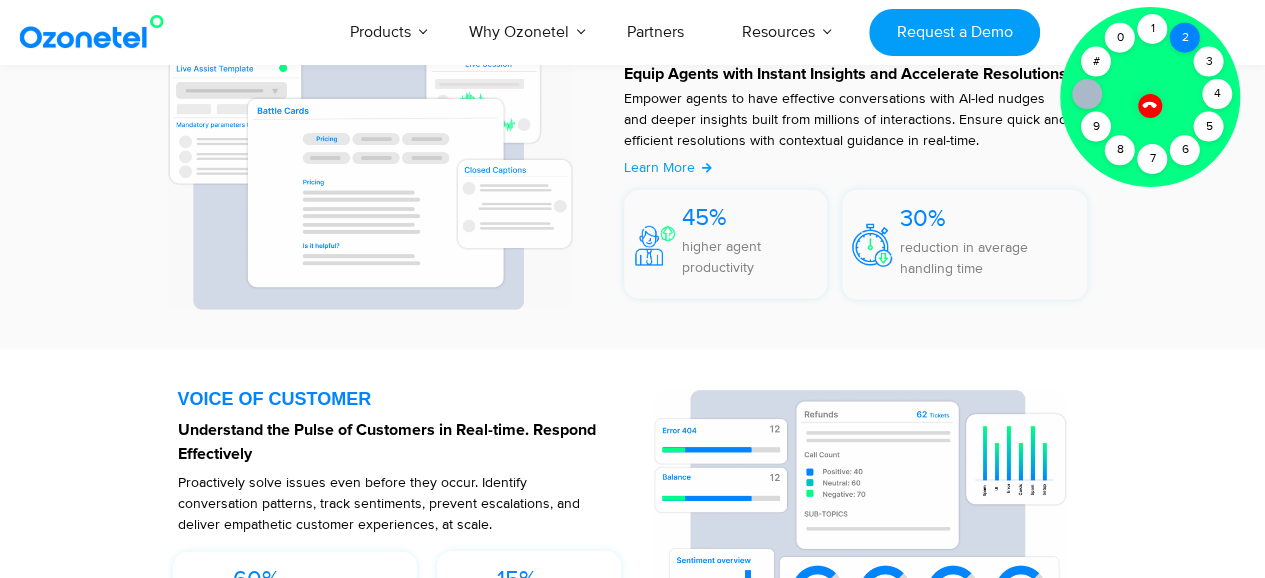 click on "2" at bounding box center (1185, 38) 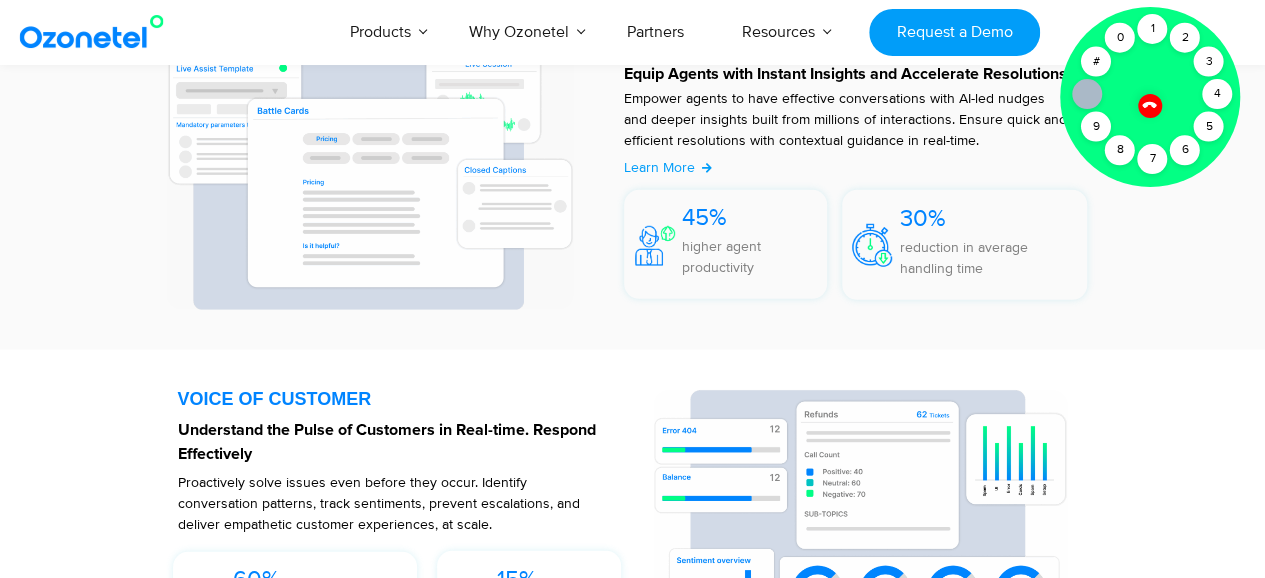 click 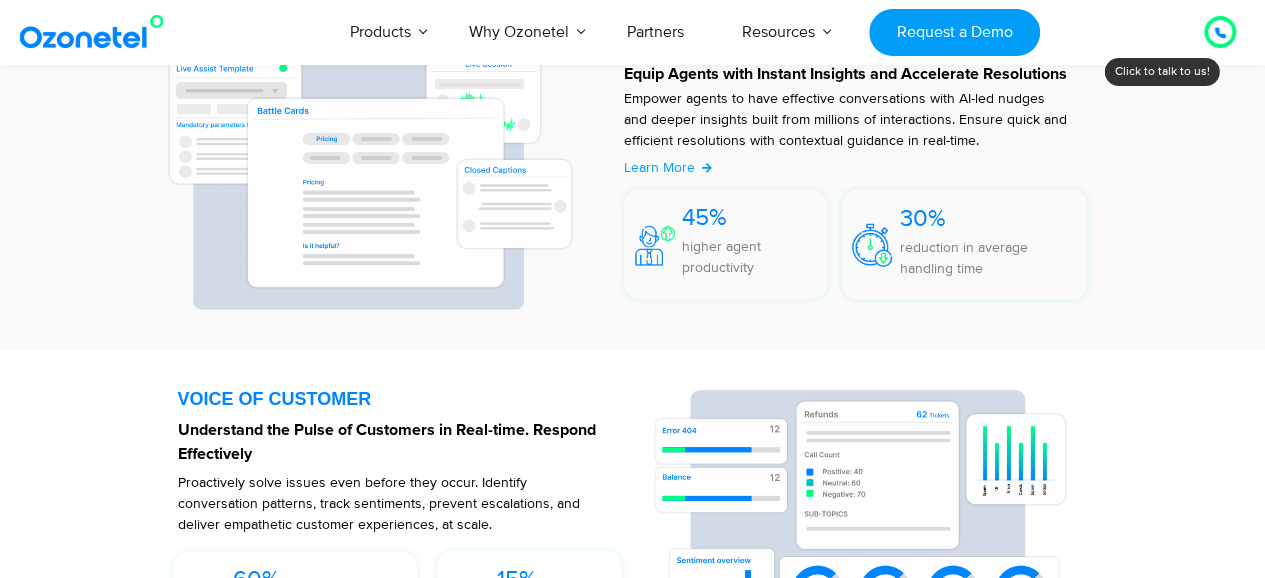 click on "AGENT ASSIST
Equip Agents with Instant Insights and Accelerate Resolutions
Empower agents to have effective conversations with AI-led nudges and deeper insights built from millions of interactions. Ensure quick and efficient resolutions with contextual guidance in real-time.
Learn More
45%
higher agent productivity" at bounding box center (633, 169) 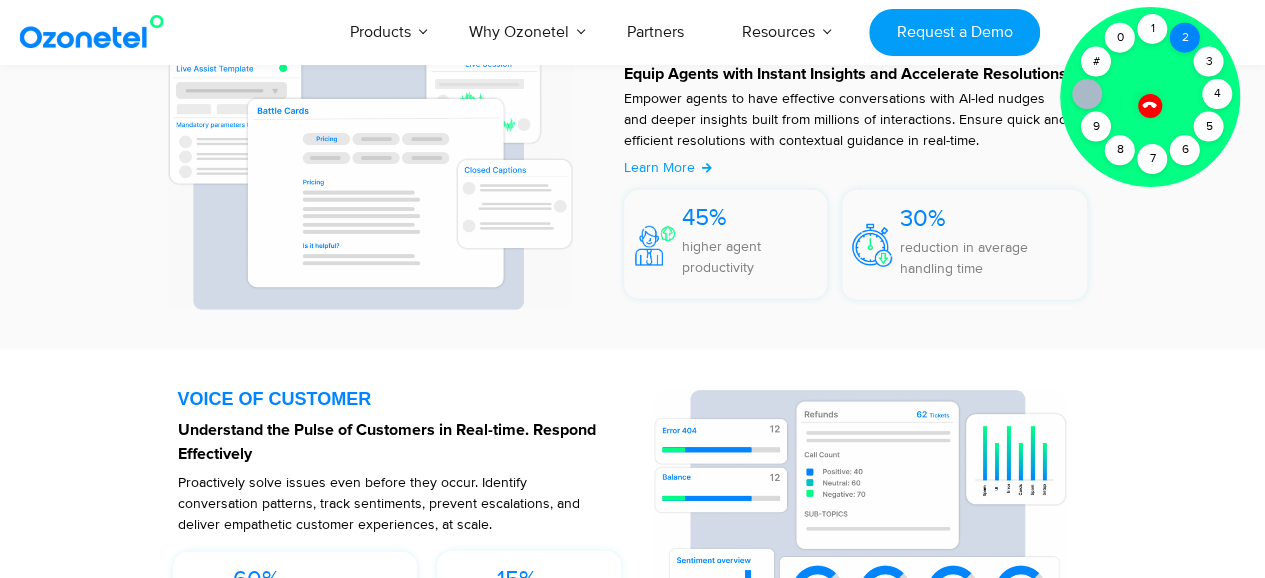 click on "2" at bounding box center (1185, 38) 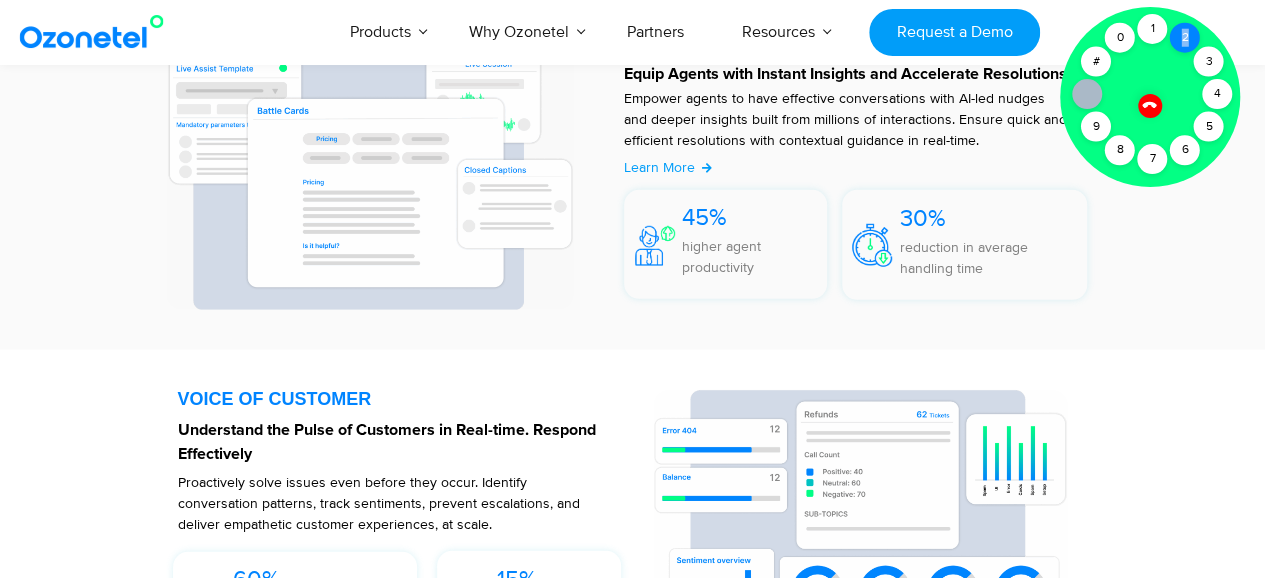 click on "2" at bounding box center [1185, 38] 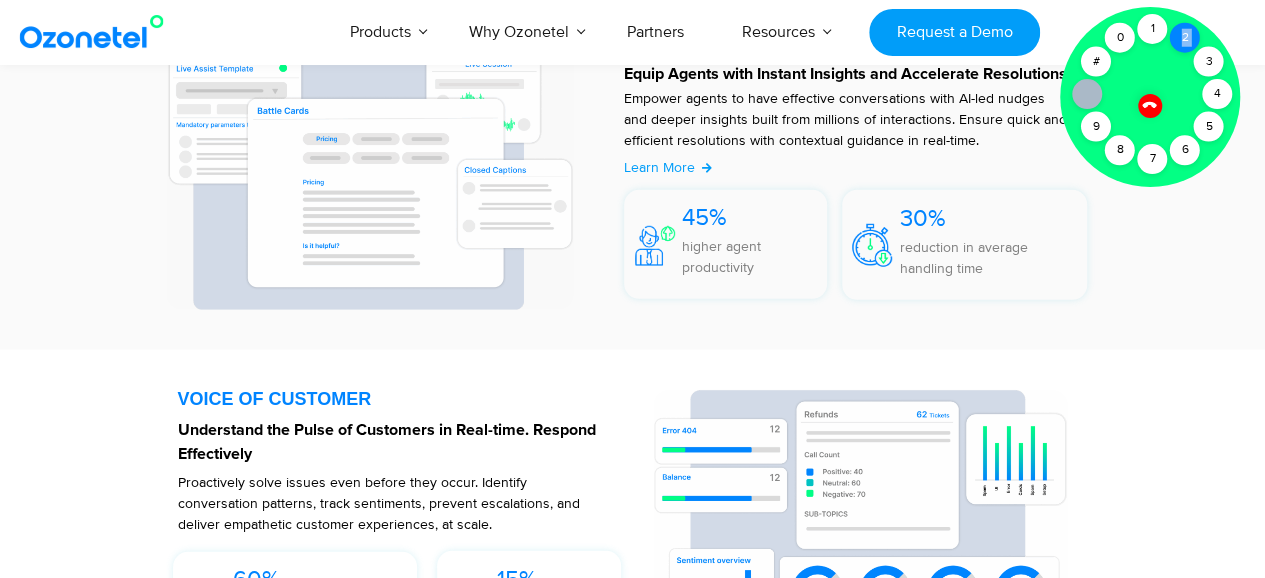 click on "2" at bounding box center (1185, 38) 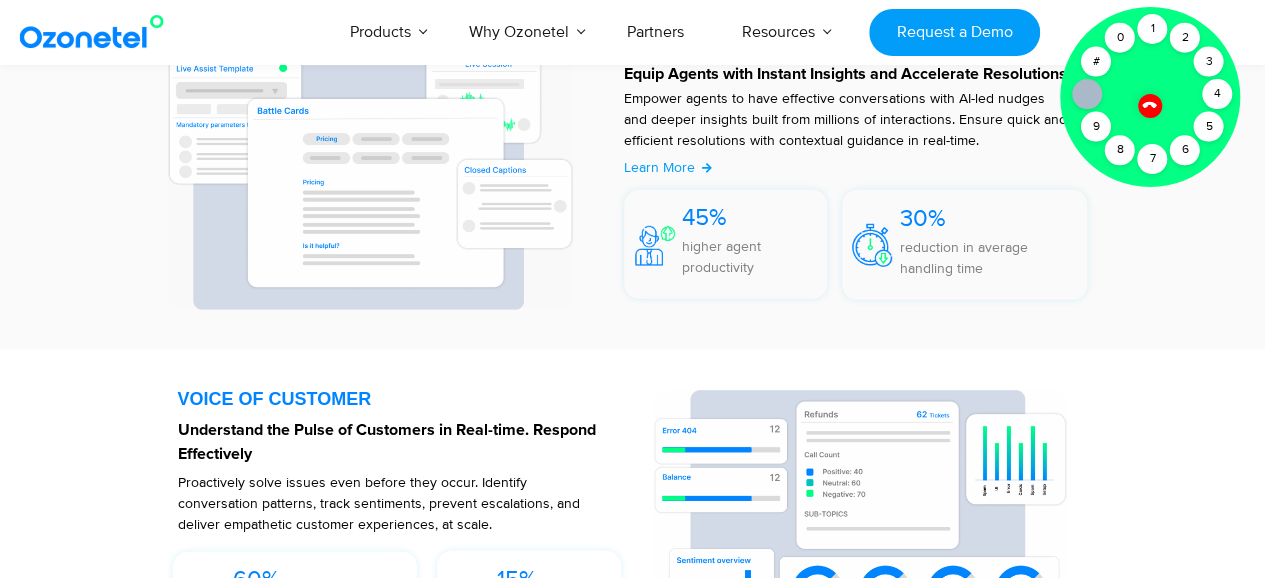 click 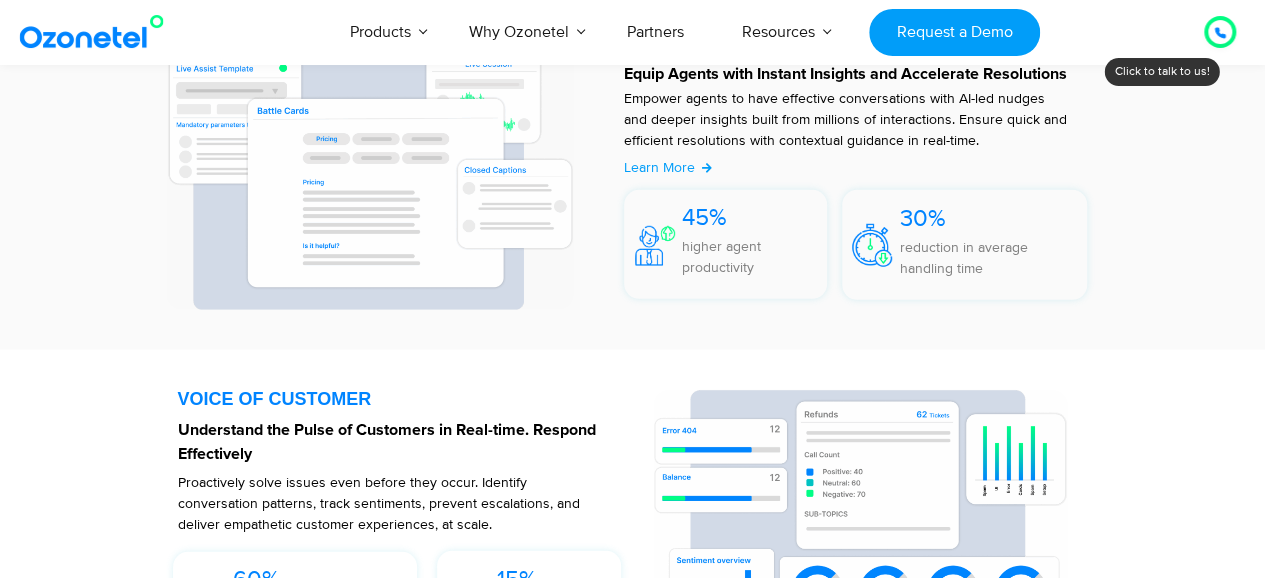 click on "AGENT ASSIST
Equip Agents with Instant Insights and Accelerate Resolutions
Empower agents to have effective conversations with AI-led nudges and deeper insights built from millions of interactions. Ensure quick and efficient resolutions with contextual guidance in real-time.
Learn More
45%
higher agent productivity" at bounding box center [633, 169] 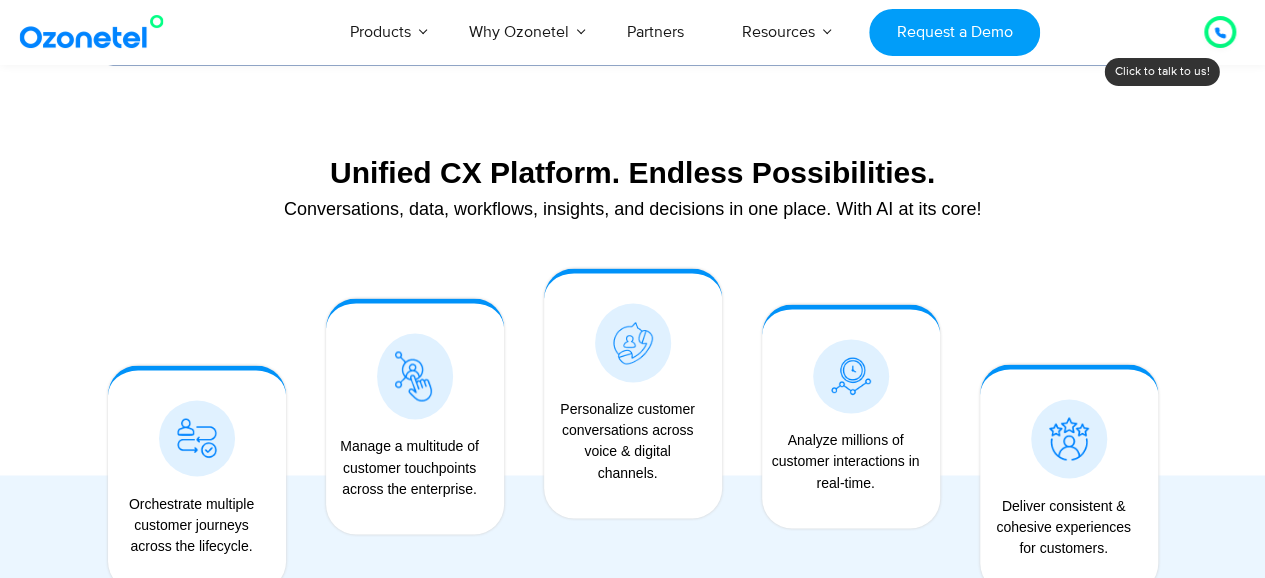click 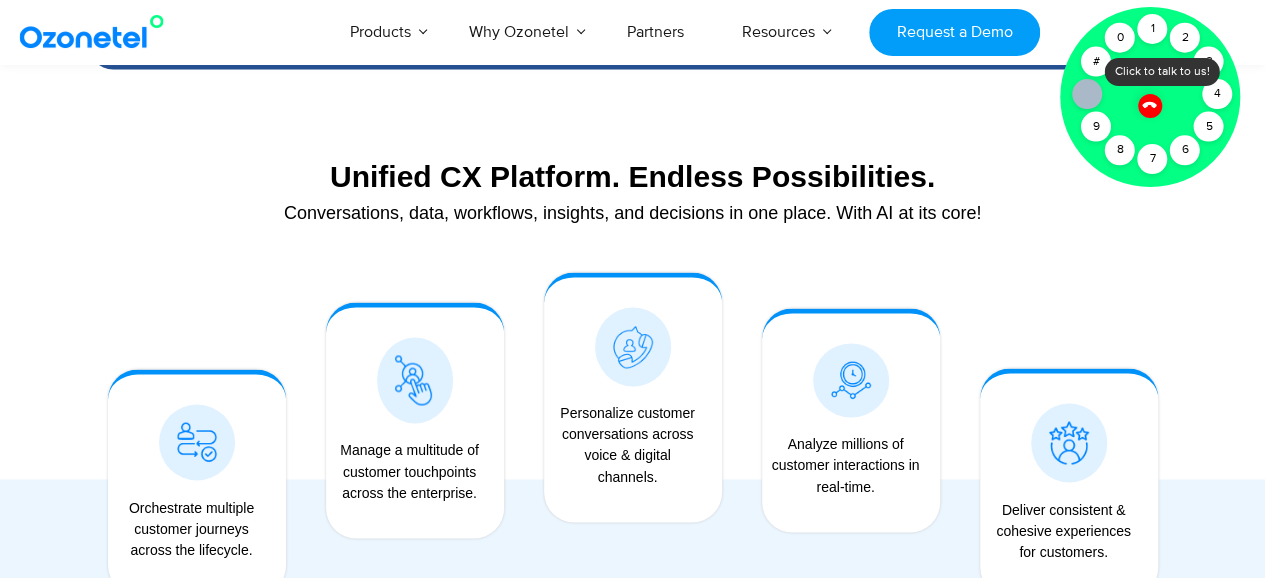 scroll, scrollTop: 1424, scrollLeft: 0, axis: vertical 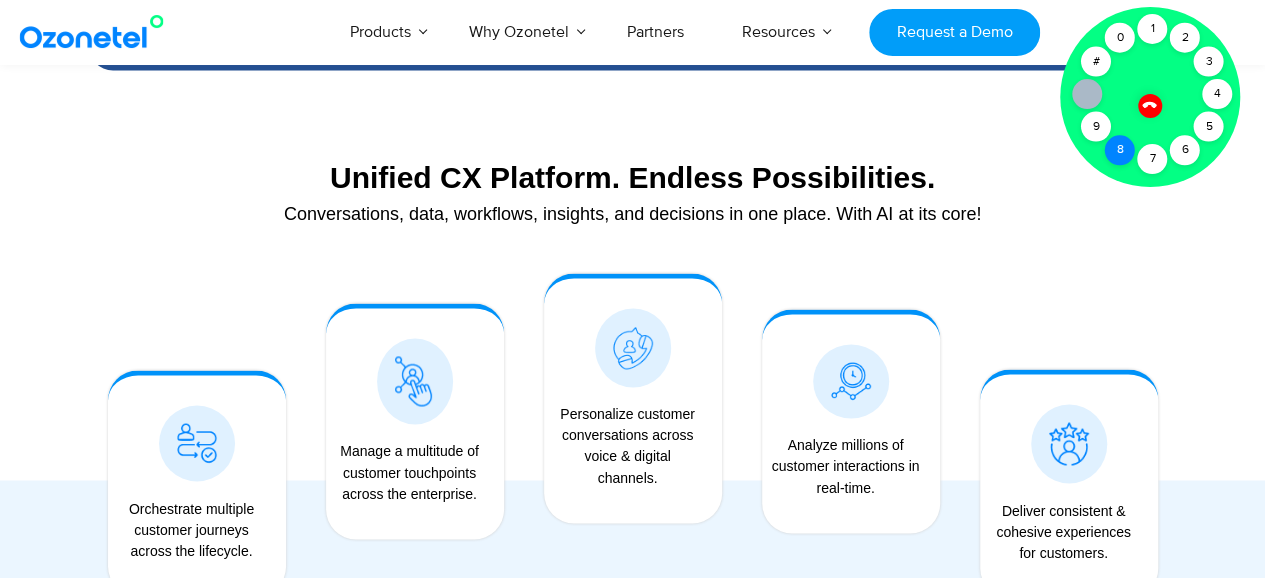 click on "8" at bounding box center [1120, 150] 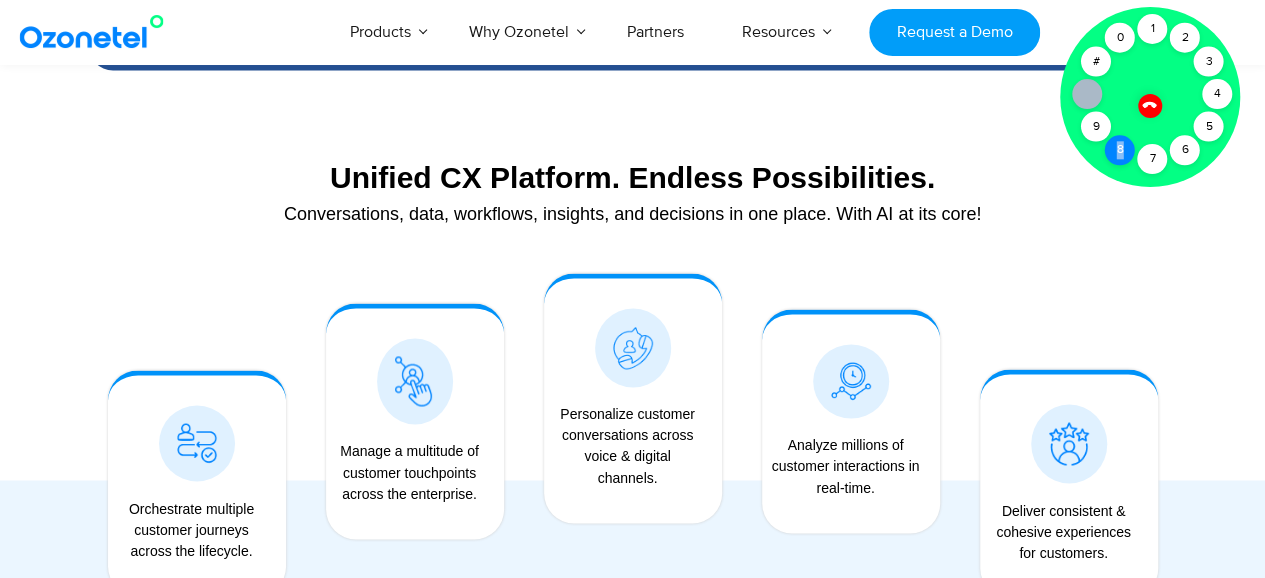 click on "8" at bounding box center (1120, 150) 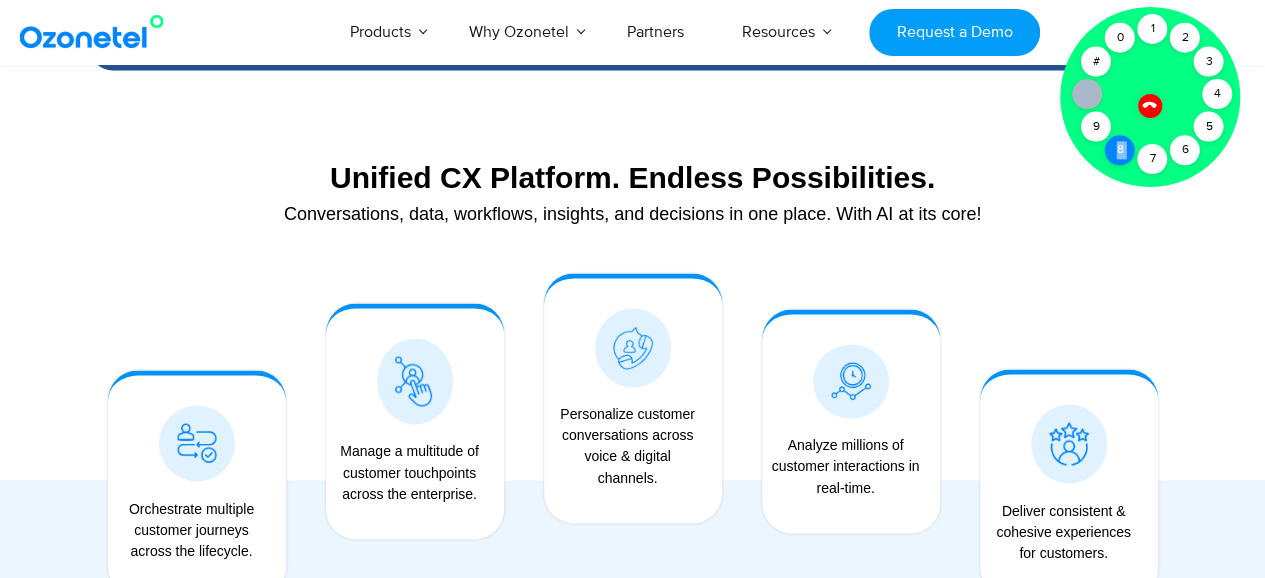 click on "8" at bounding box center (1120, 150) 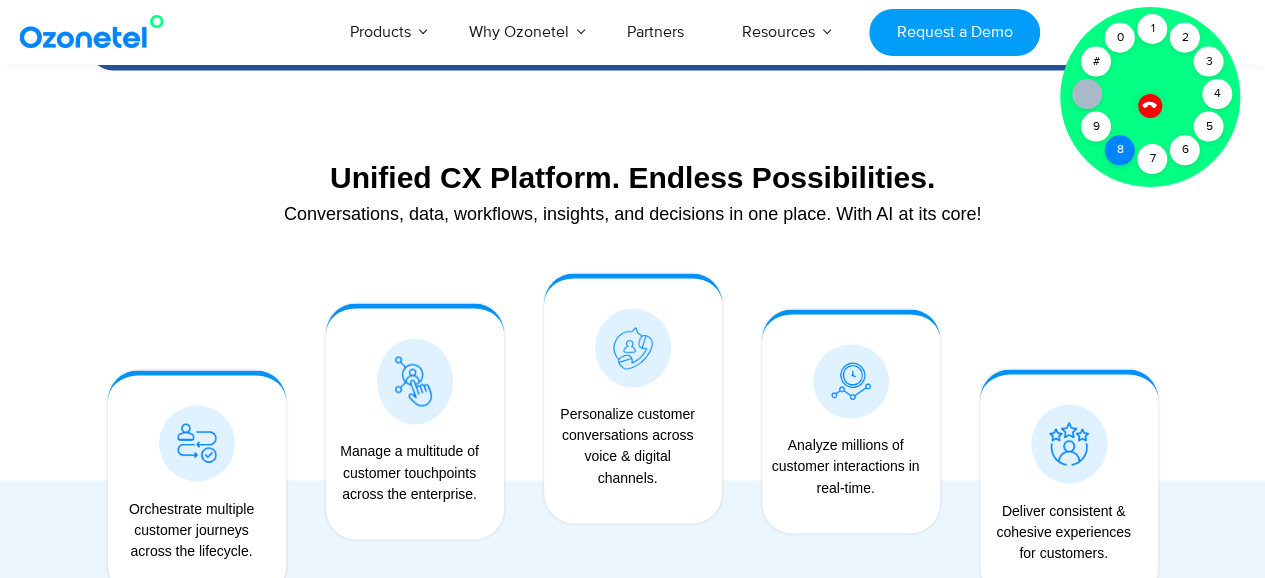 click on "8" at bounding box center (1120, 150) 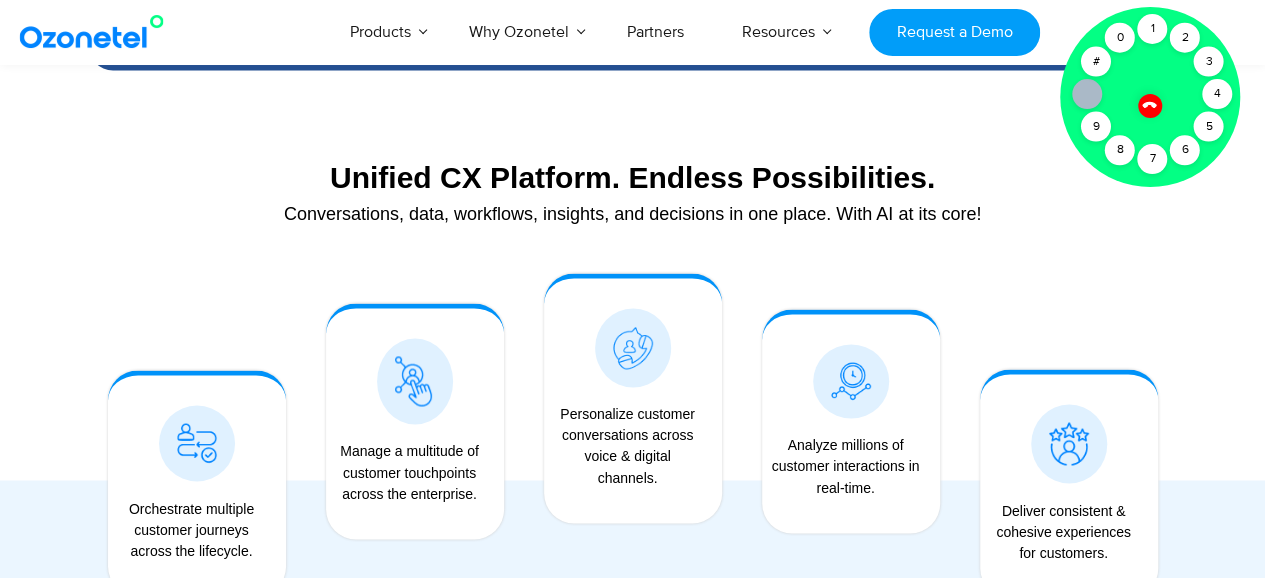 click on "Deliver consistent & cohesive experiences for customers." at bounding box center [1069, 458] 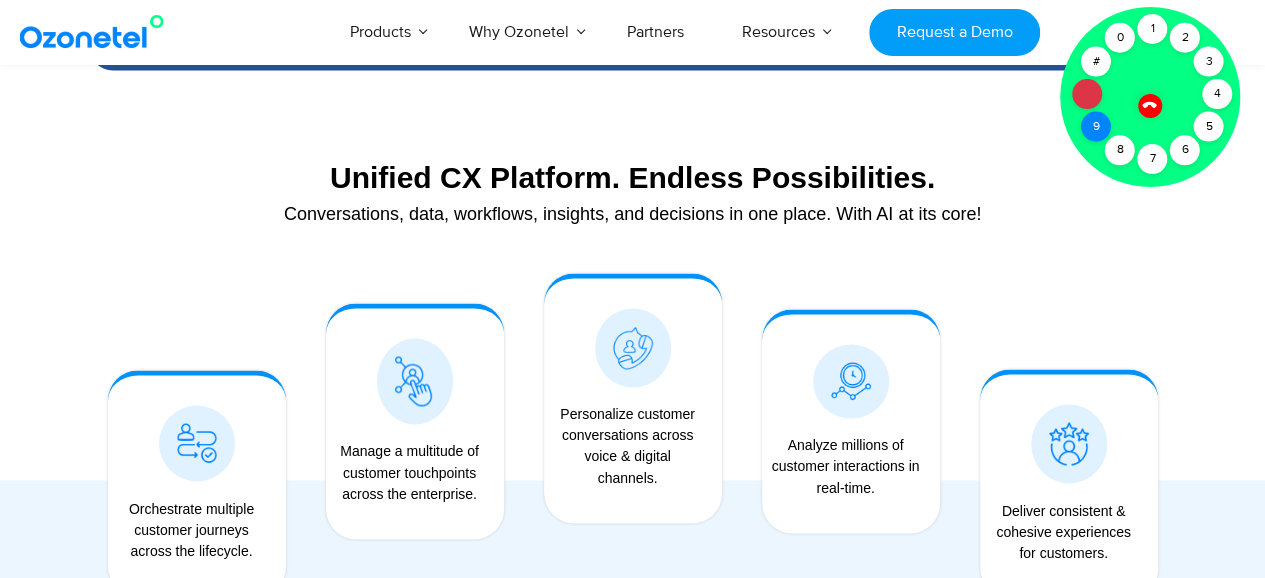 click on "9" at bounding box center [1096, 127] 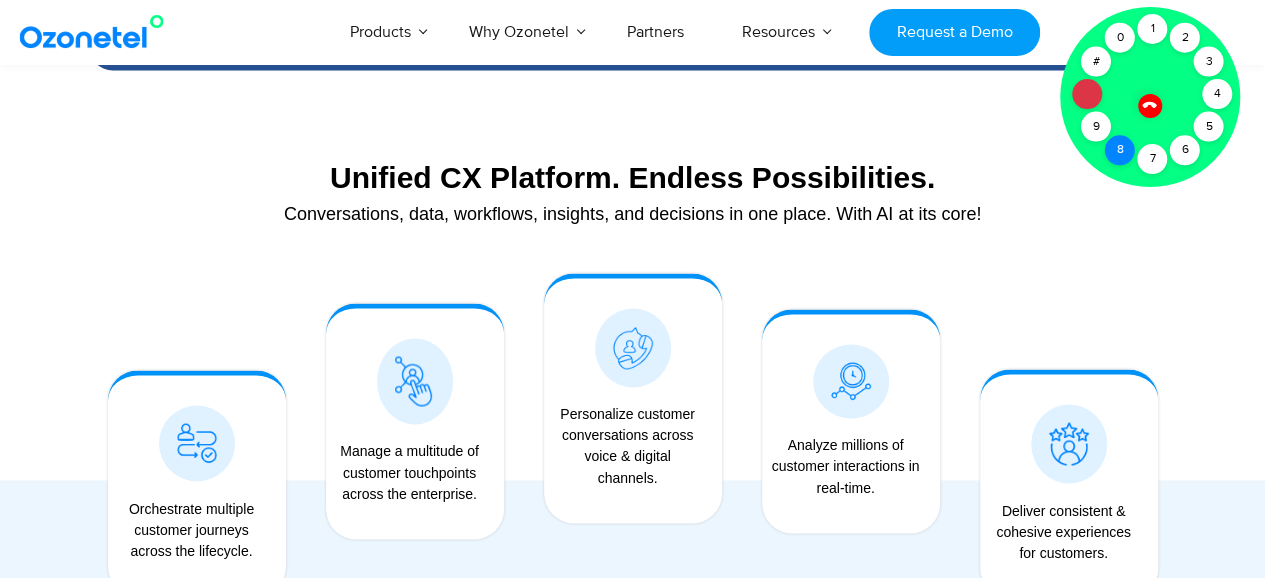 click on "8" at bounding box center [1120, 150] 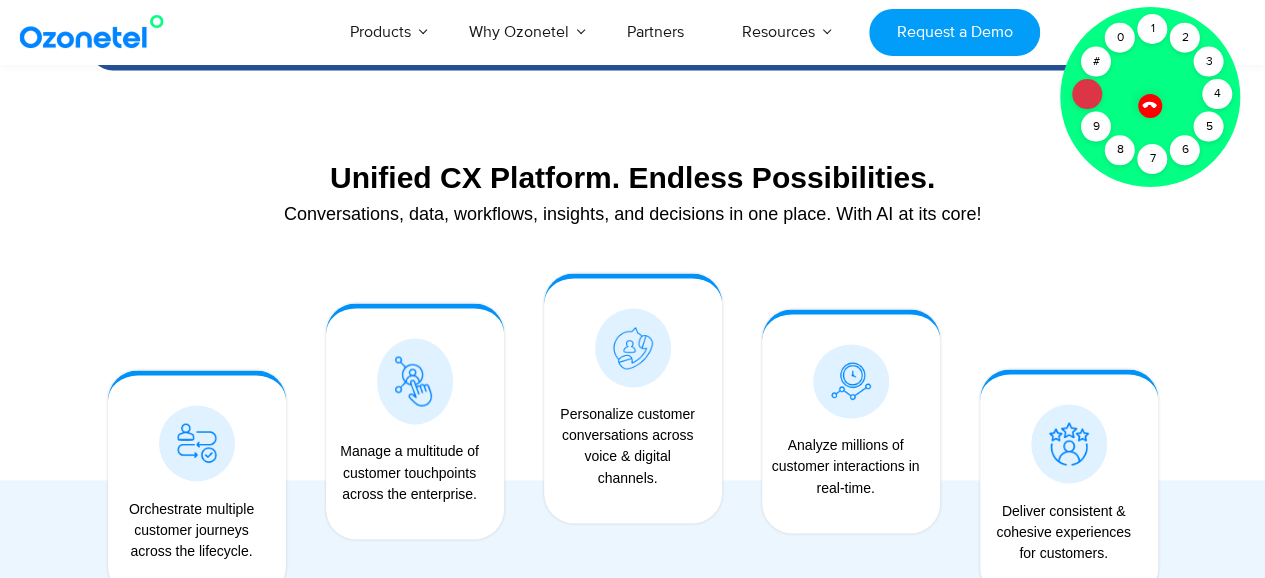 click 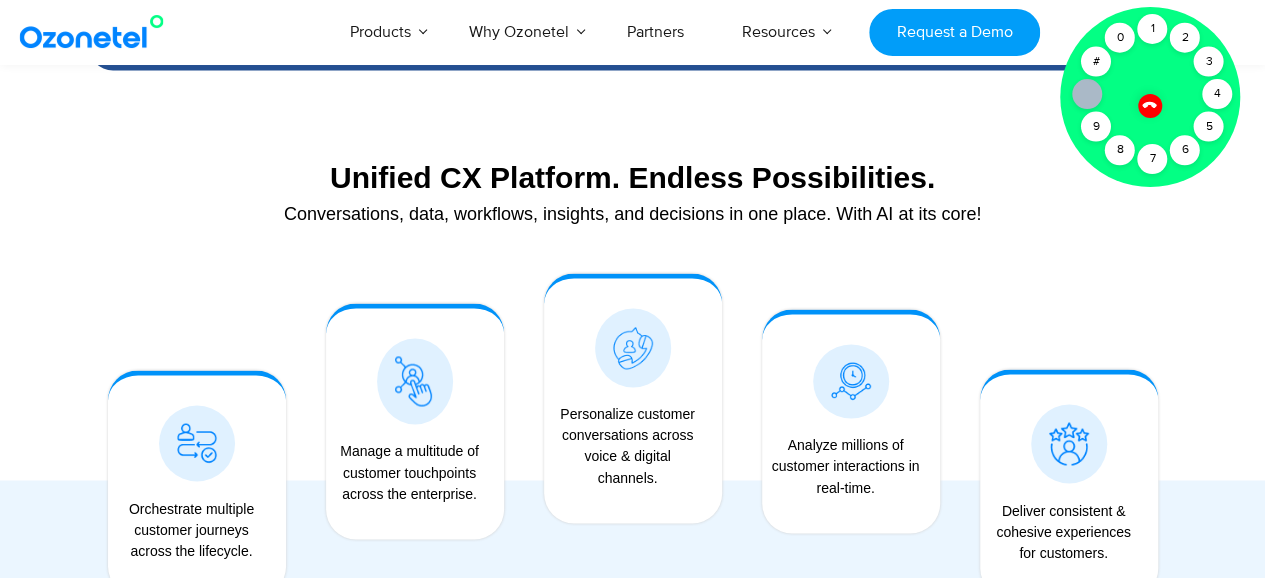 click 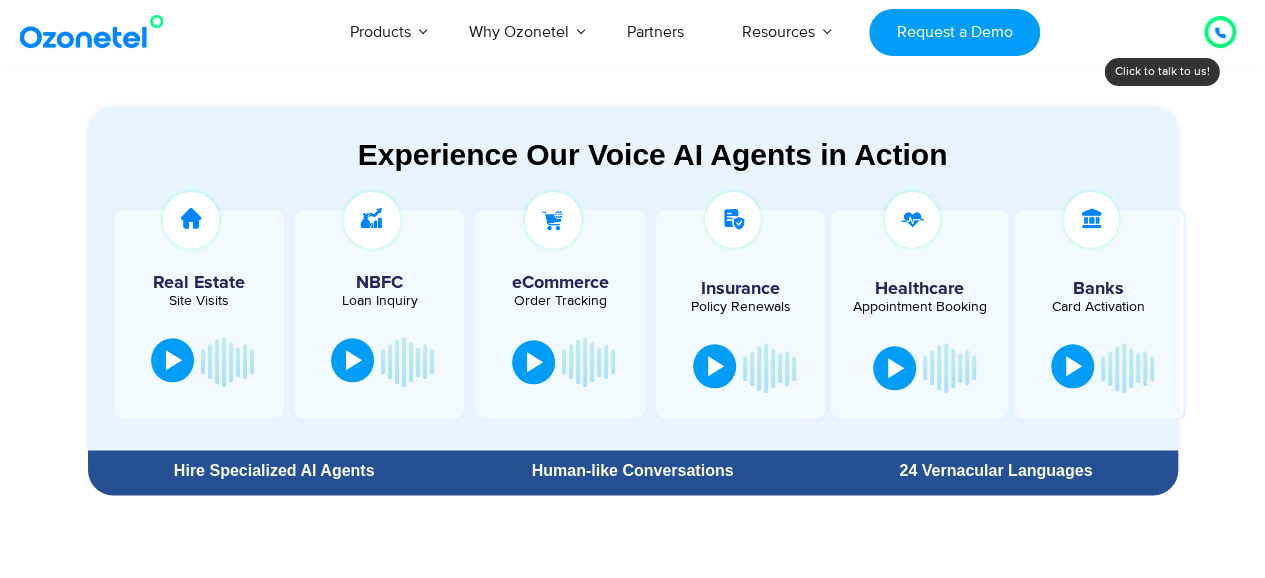 scroll, scrollTop: 932, scrollLeft: 0, axis: vertical 